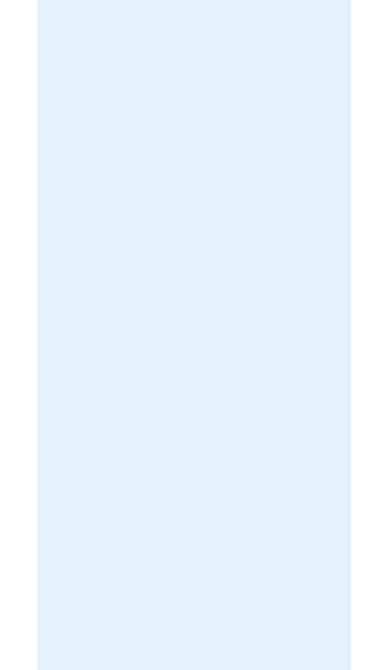 scroll, scrollTop: 0, scrollLeft: 0, axis: both 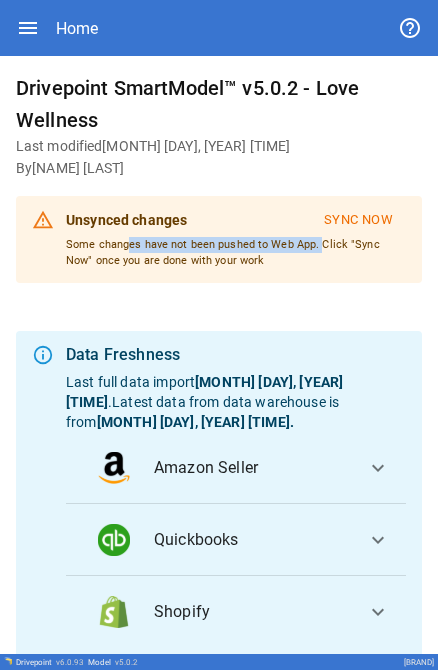 drag, startPoint x: 126, startPoint y: 245, endPoint x: 322, endPoint y: 242, distance: 196.02296 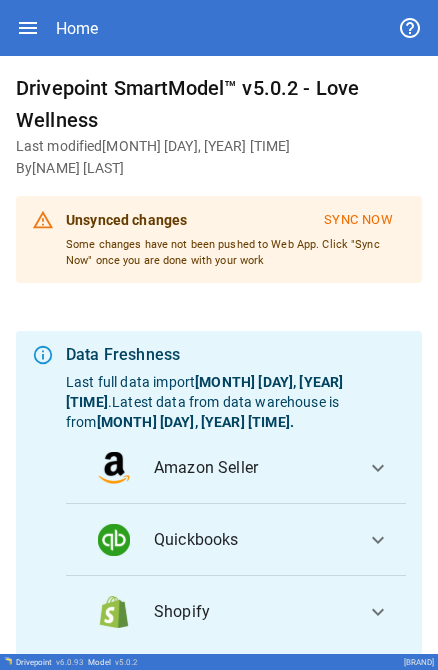 click on "Unsynced changes Sync Now Some changes have not been pushed to Web App. Click "Sync Now" once you are done with your work" at bounding box center (219, 239) 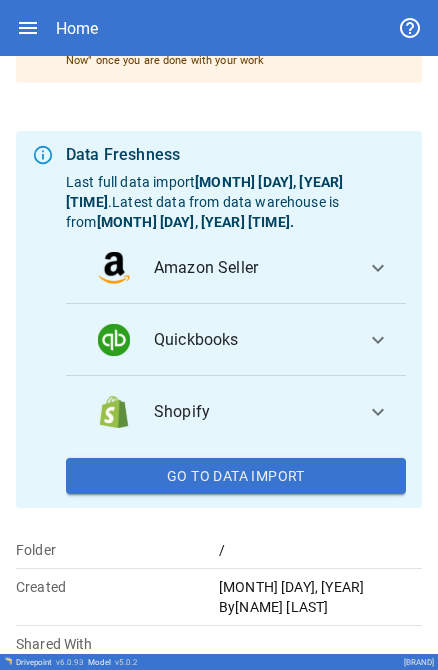scroll, scrollTop: 216, scrollLeft: 0, axis: vertical 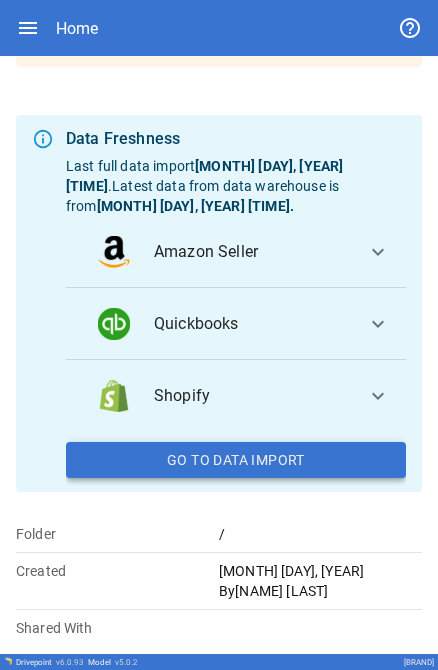 click on "Go To Data Import" at bounding box center (236, 460) 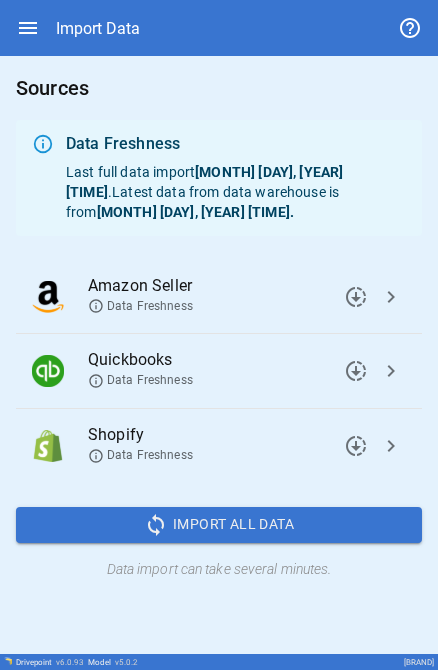 click on "chevron_right" at bounding box center [356, 297] 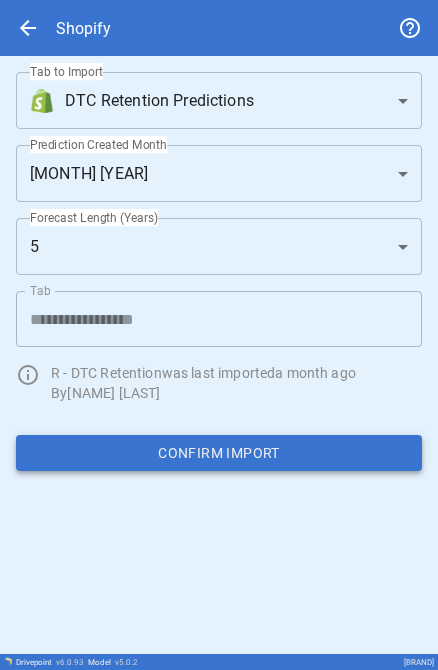 click on "Confirm Import" at bounding box center [219, 453] 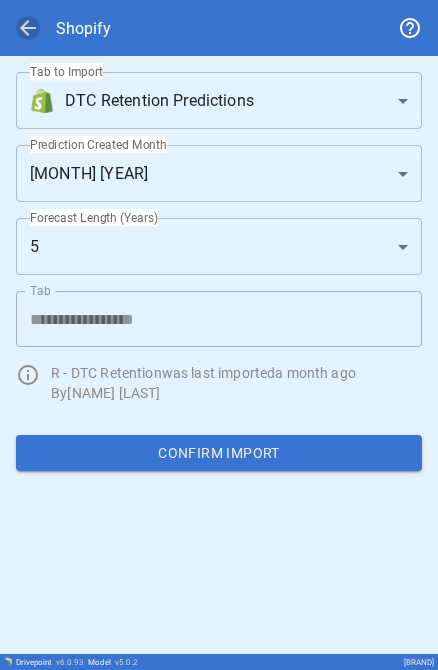 drag, startPoint x: 31, startPoint y: 17, endPoint x: 107, endPoint y: 55, distance: 84.97058 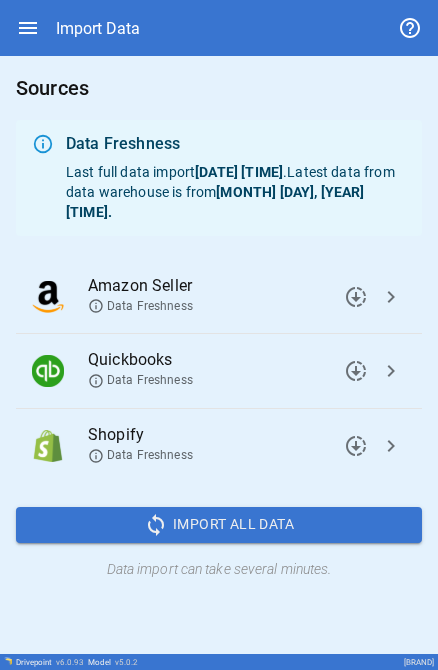 click on "chevron_right" at bounding box center (356, 297) 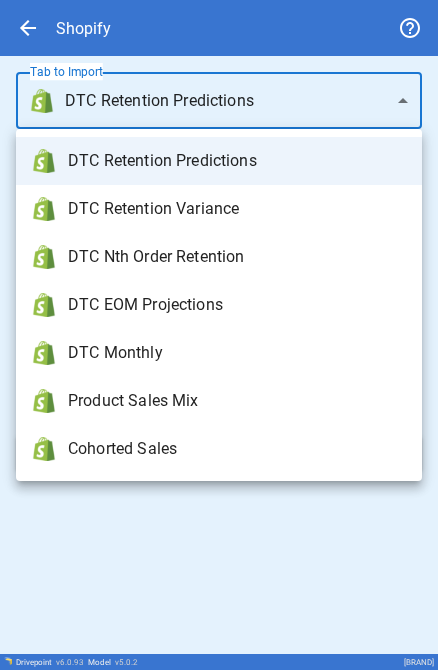 click on "**********" at bounding box center [219, 335] 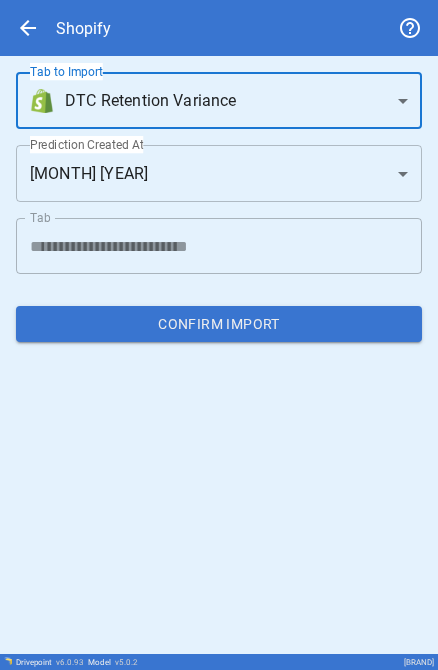click on "**********" at bounding box center (219, 335) 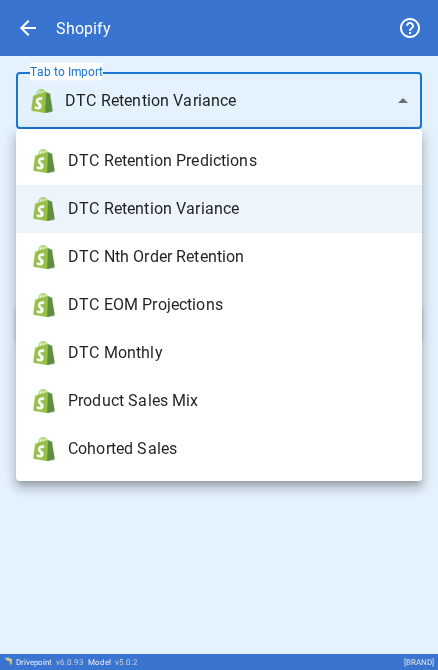 click on "DTC Nth Order Retention" at bounding box center [237, 161] 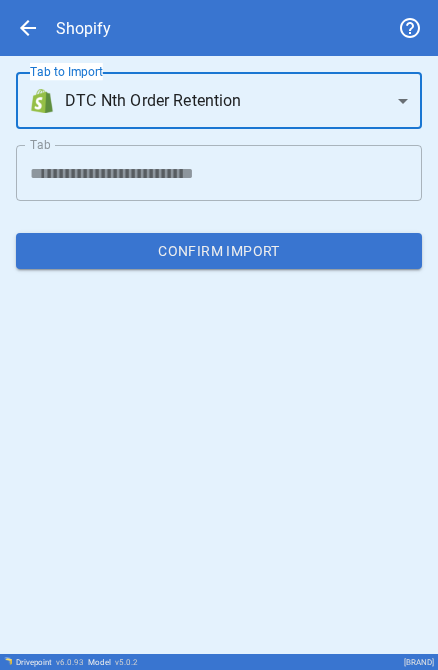 click on "**********" at bounding box center (219, 335) 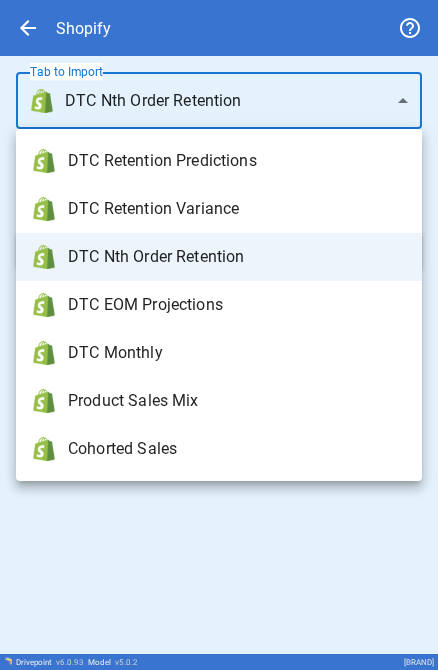 click on "DTC EOM Projections" at bounding box center (237, 161) 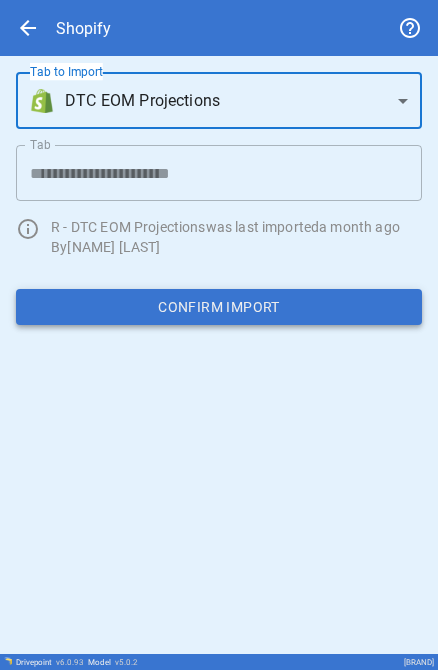 click on "Confirm Import" at bounding box center (219, 307) 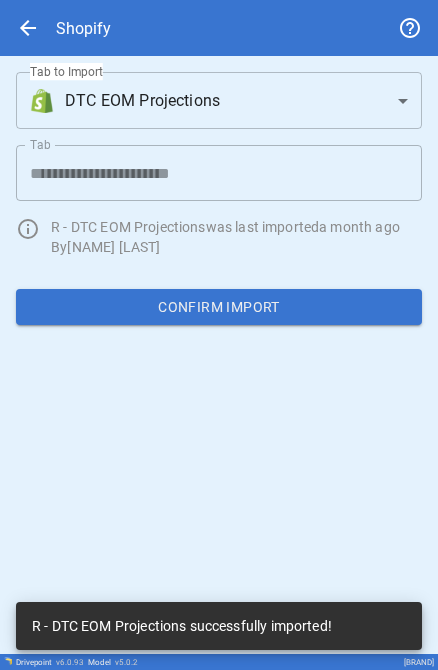 click on "**********" at bounding box center (219, 335) 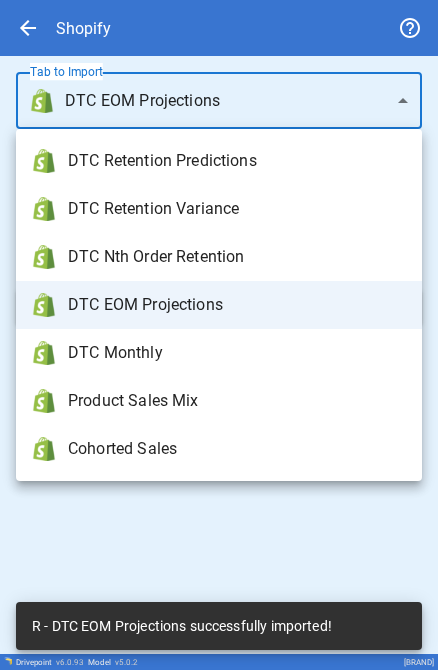 click on "DTC Monthly" at bounding box center [237, 161] 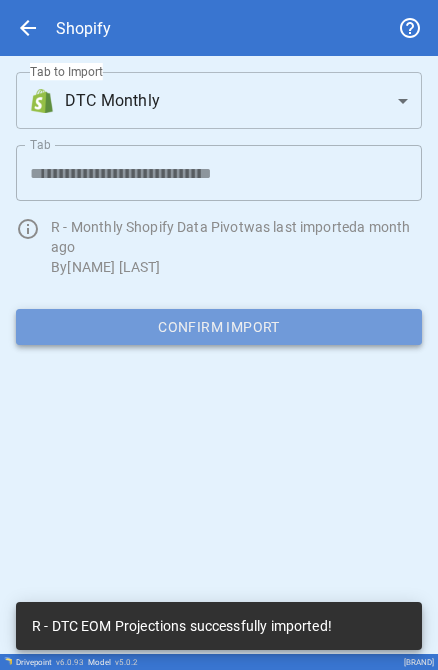 click on "Confirm Import" at bounding box center [219, 327] 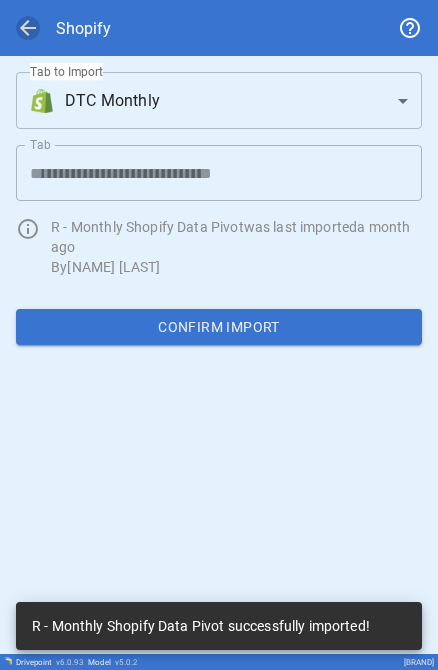 click on "arrow_back" at bounding box center [28, 28] 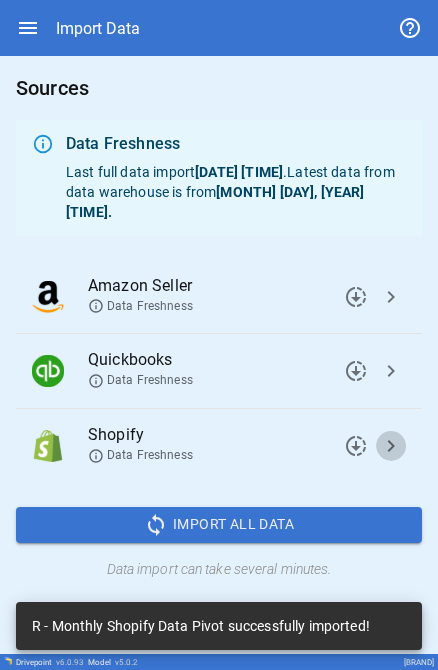 click on "chevron_right" at bounding box center [356, 297] 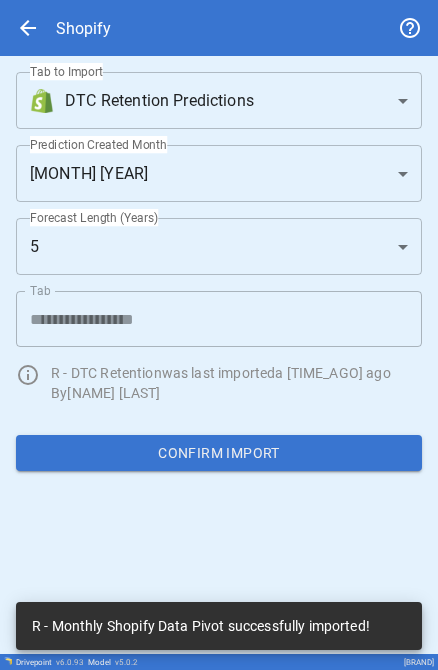 click on "**********" at bounding box center [219, 335] 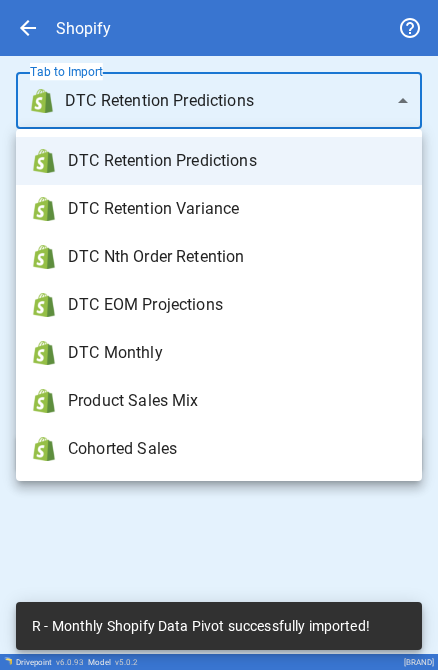 click on "Product Sales Mix" at bounding box center (237, 161) 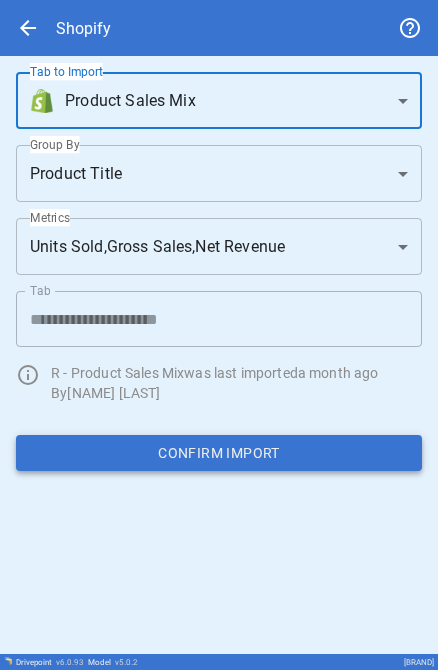 click on "Confirm Import" at bounding box center [219, 453] 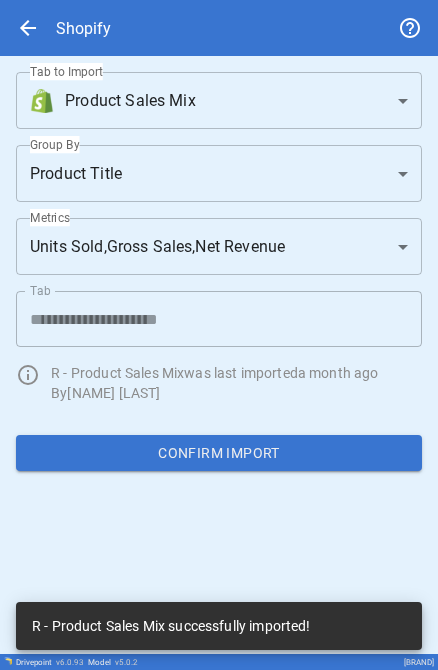 click on "arrow_back" at bounding box center [28, 28] 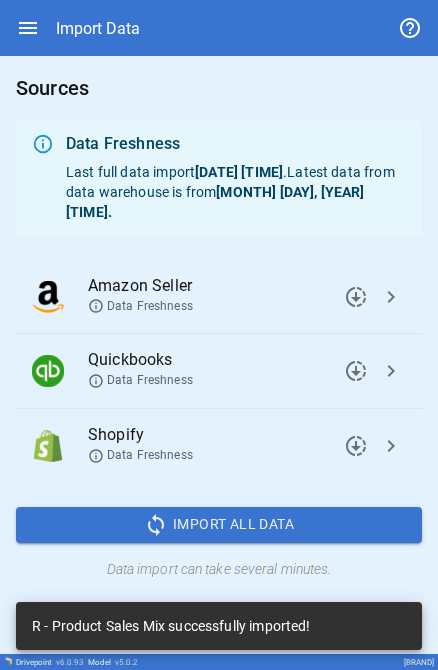 click on "chevron_right" at bounding box center [356, 297] 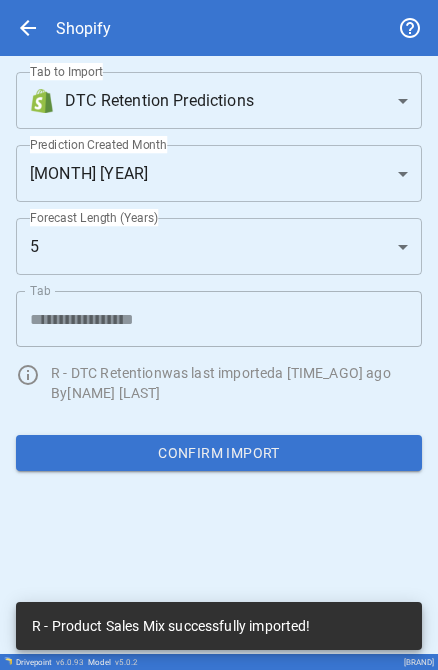 click on "**********" at bounding box center [219, 335] 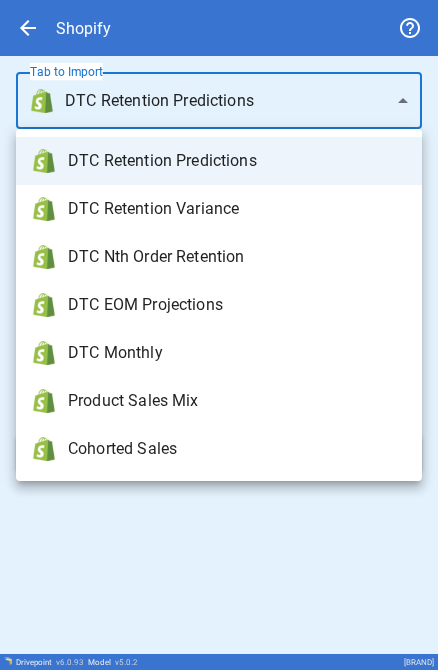 click on "Cohorted Sales" at bounding box center (237, 161) 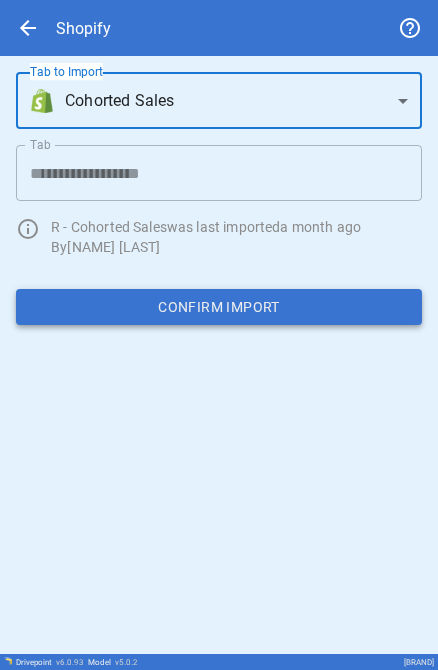 click on "Confirm Import" at bounding box center (219, 307) 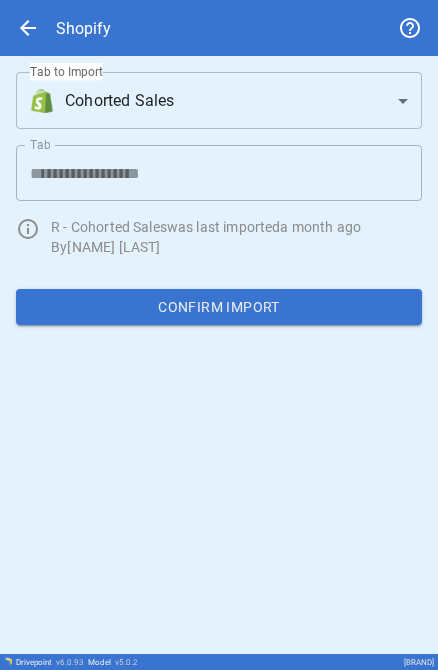 type 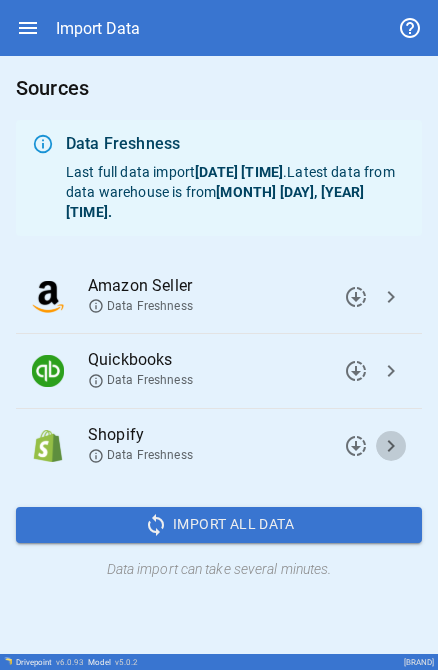 click on "chevron_right" at bounding box center [356, 297] 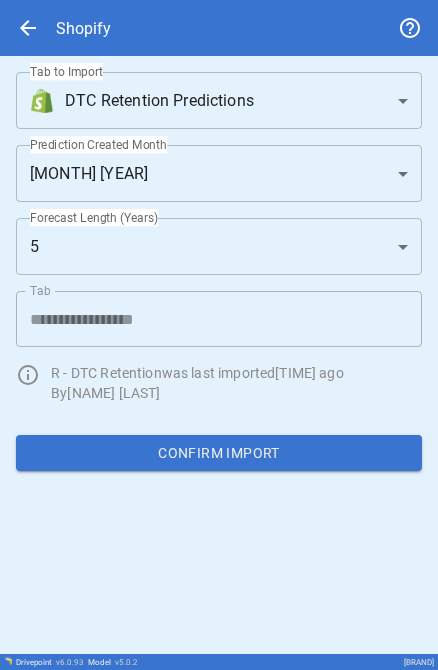 click on "**********" at bounding box center [219, 335] 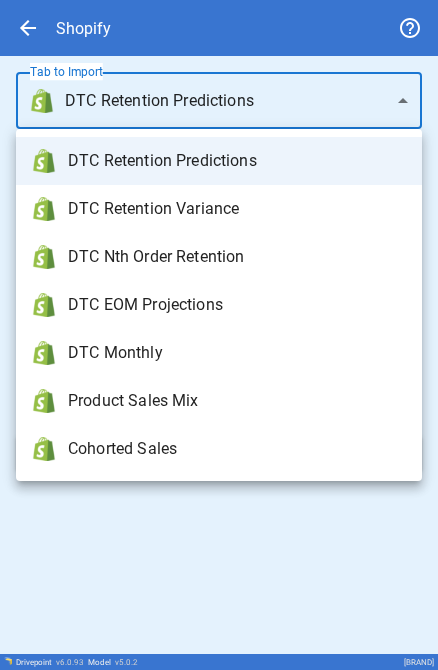 click on "Cohorted Sales" at bounding box center (237, 161) 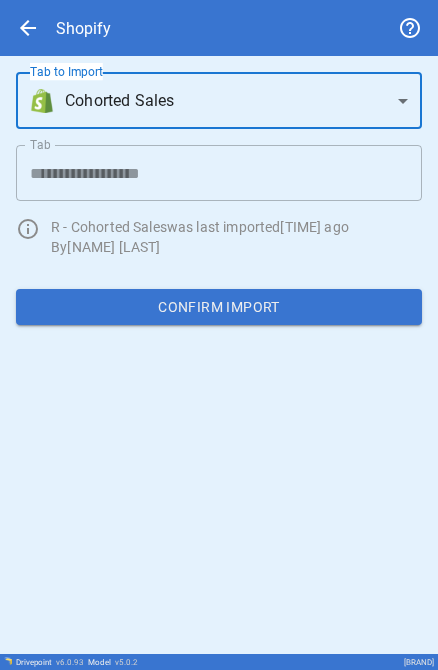 click on "arrow_back" at bounding box center [28, 28] 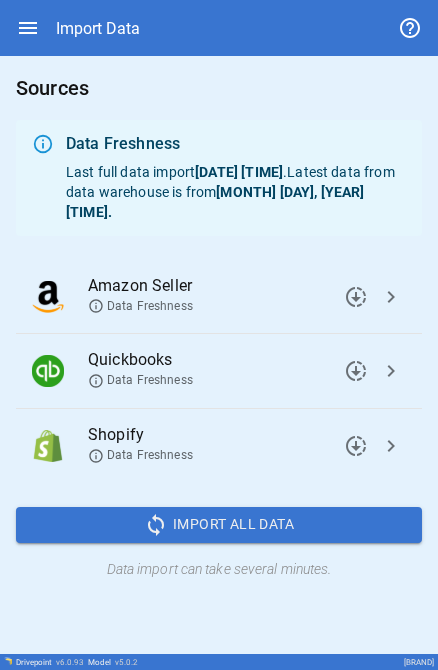 click on "chevron_right" at bounding box center (356, 297) 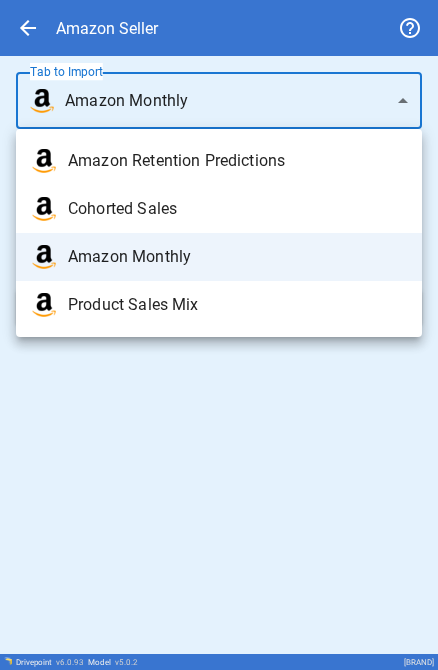 click on "**********" at bounding box center (219, 335) 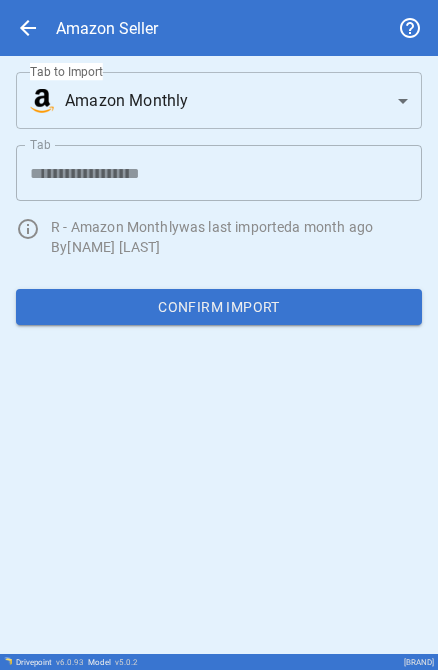 click on "**********" at bounding box center (219, 198) 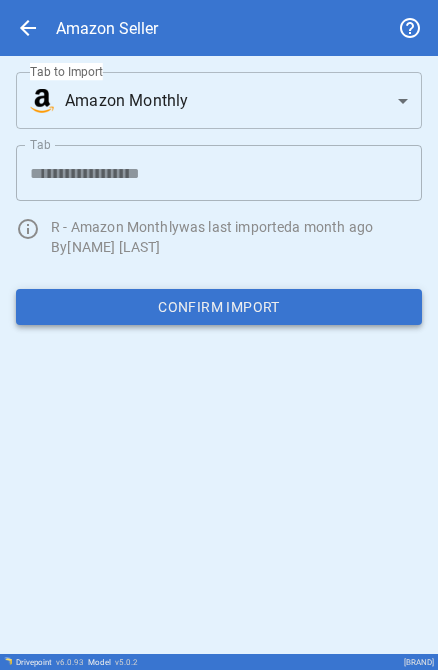 click on "Confirm Import" at bounding box center [219, 307] 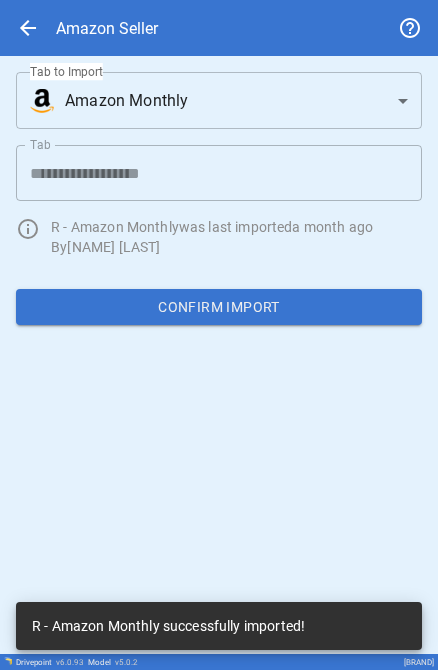 click on "**********" at bounding box center (219, 335) 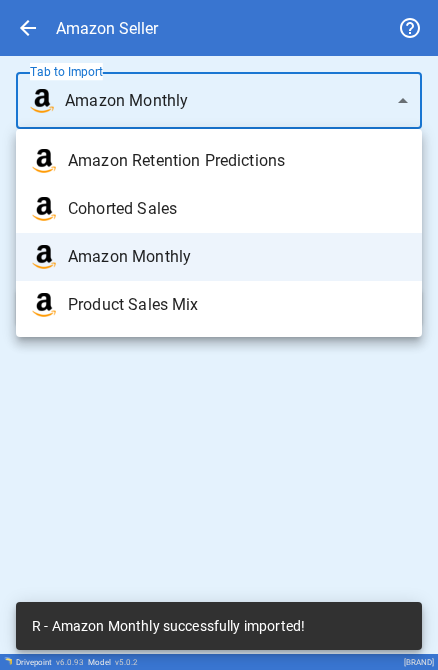 click on "Amazon Retention Predictions" at bounding box center (237, 161) 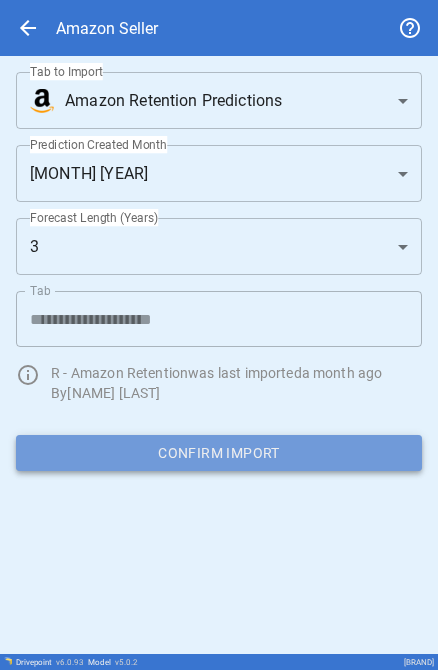 click on "Confirm Import" at bounding box center (219, 453) 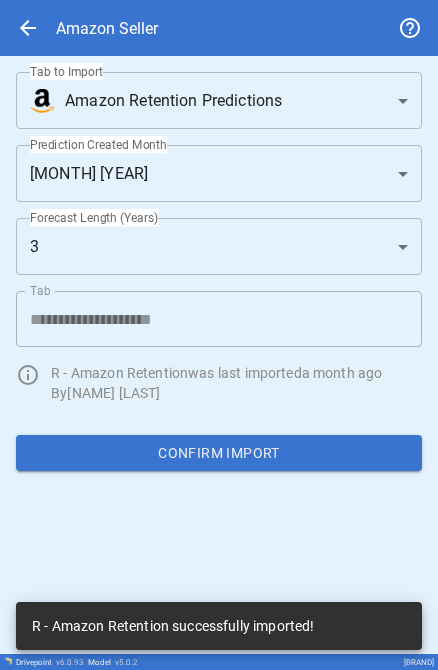 click on "**********" at bounding box center (219, 335) 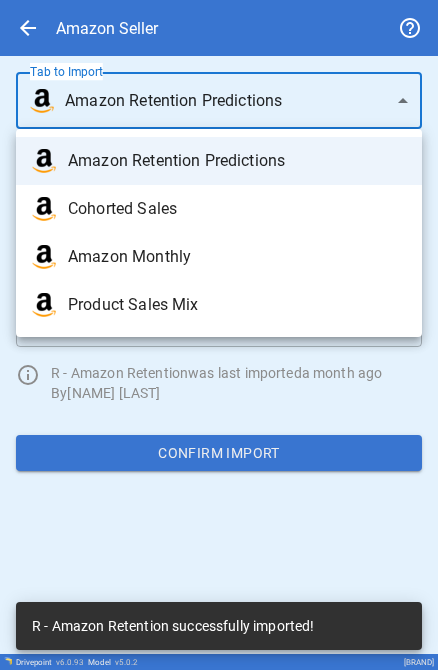 click on "Cohorted Sales" at bounding box center [237, 161] 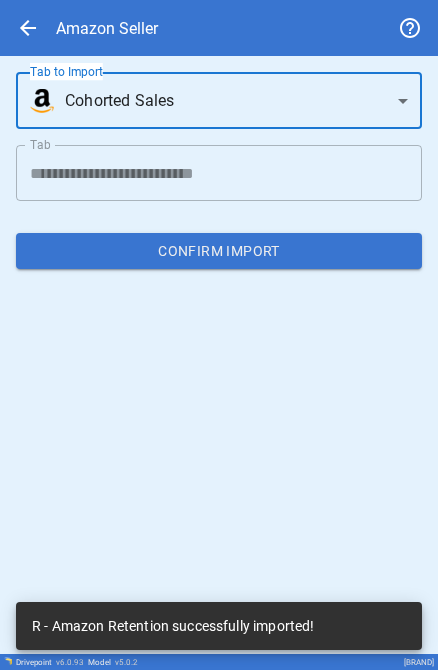 click on "**********" at bounding box center [219, 335] 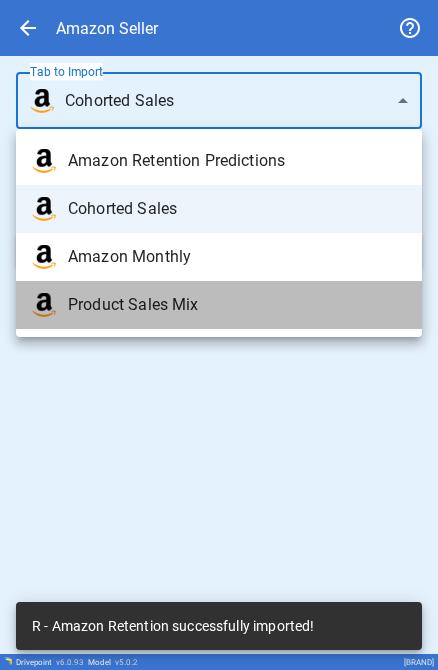 click on "Product Sales Mix" at bounding box center (237, 161) 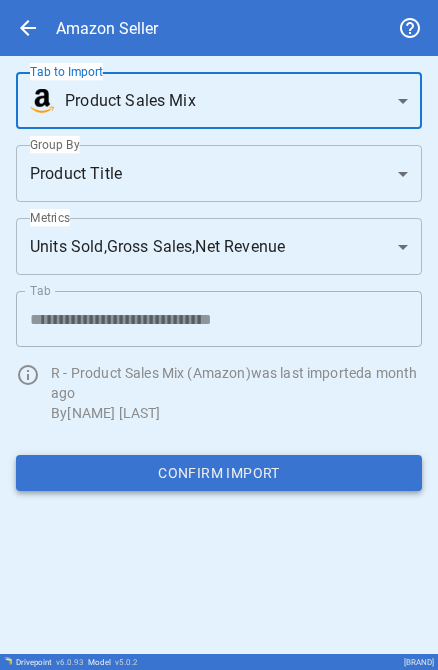 click on "Confirm Import" at bounding box center (219, 473) 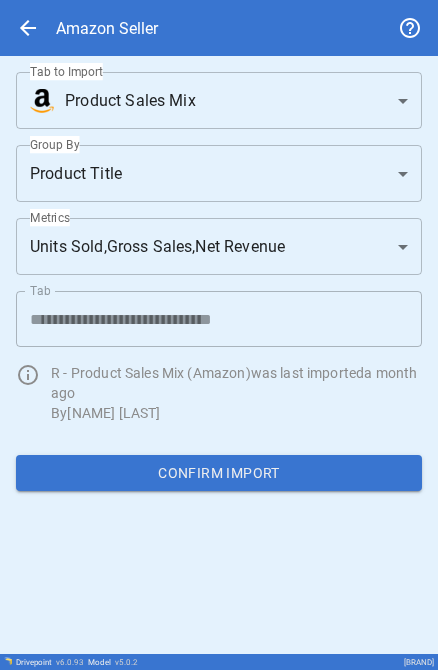 click on "arrow_back" at bounding box center (28, 28) 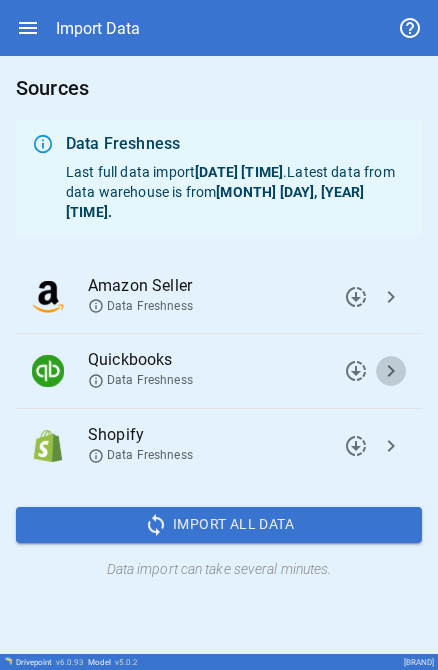 click on "chevron_right" at bounding box center [356, 297] 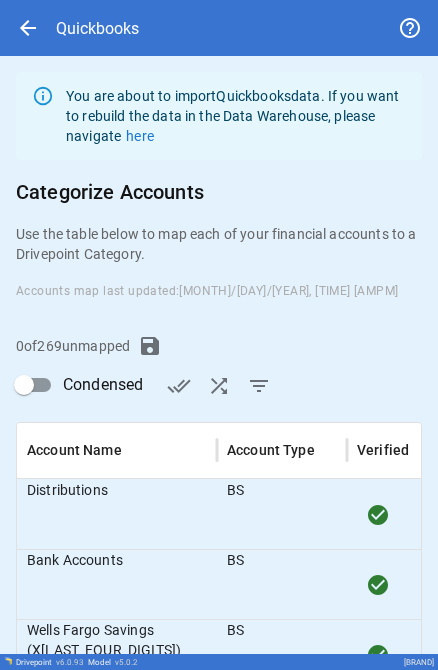 scroll, scrollTop: 47, scrollLeft: 0, axis: vertical 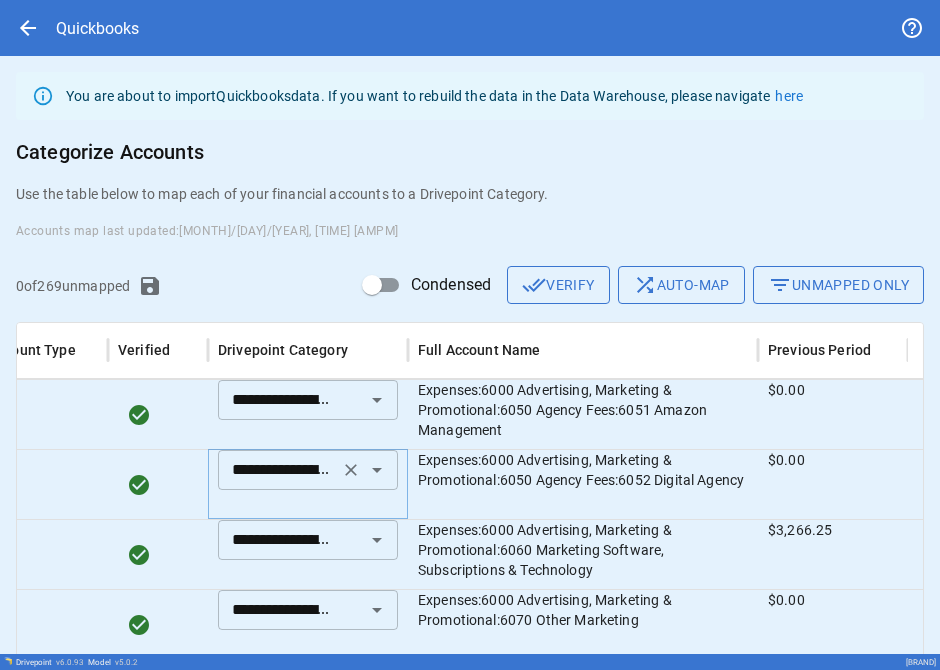 click on "**********" at bounding box center [278, 470] 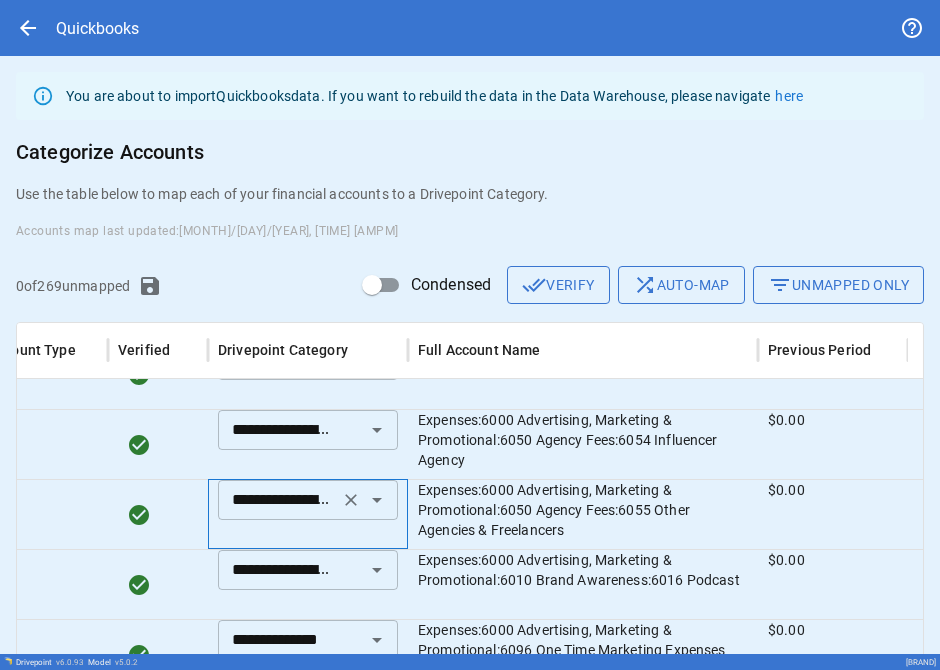 click at bounding box center [377, 150] 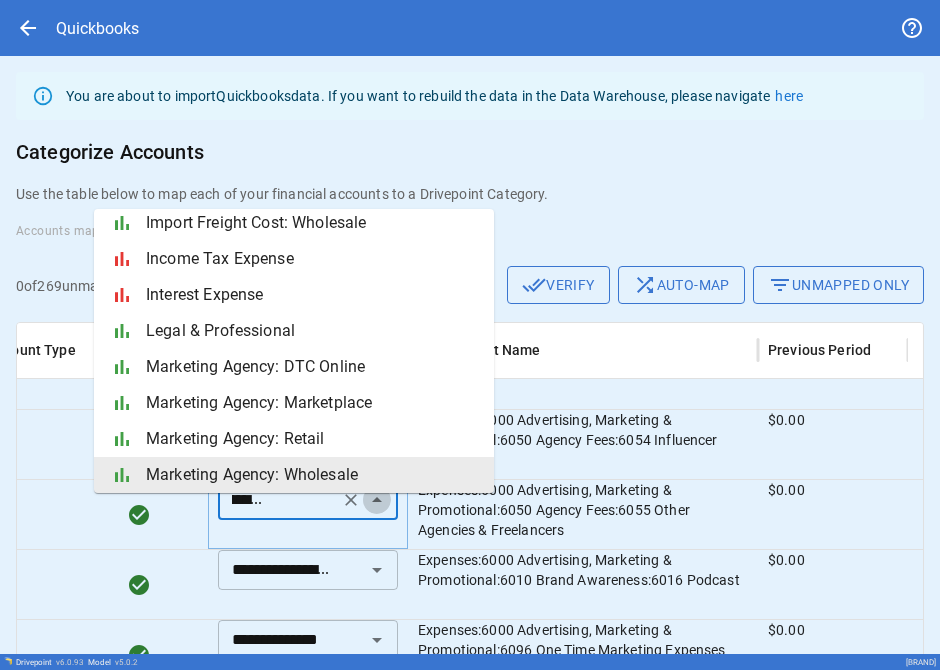 click at bounding box center (377, 500) 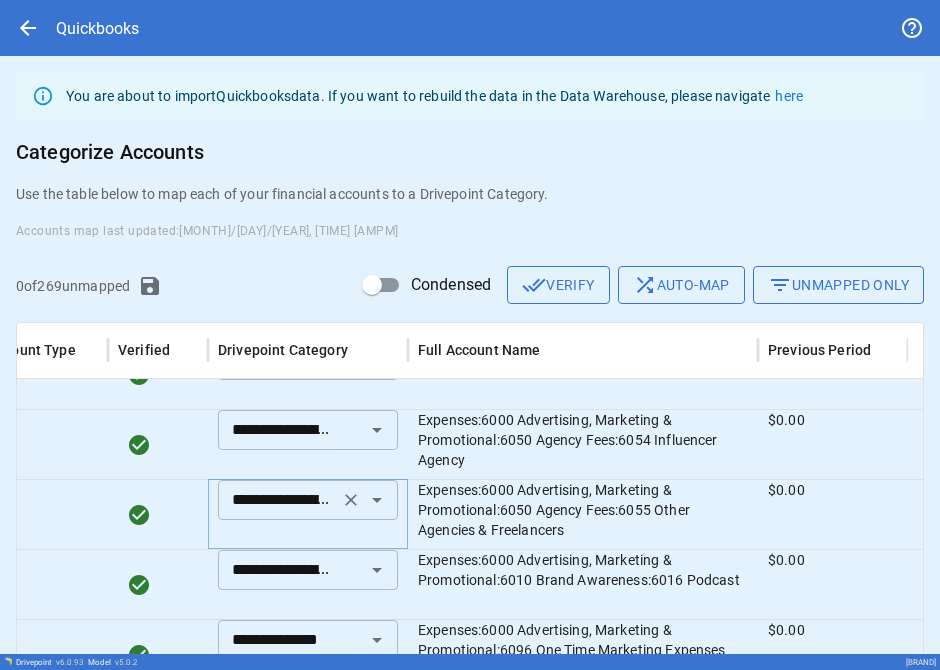 click at bounding box center [377, 150] 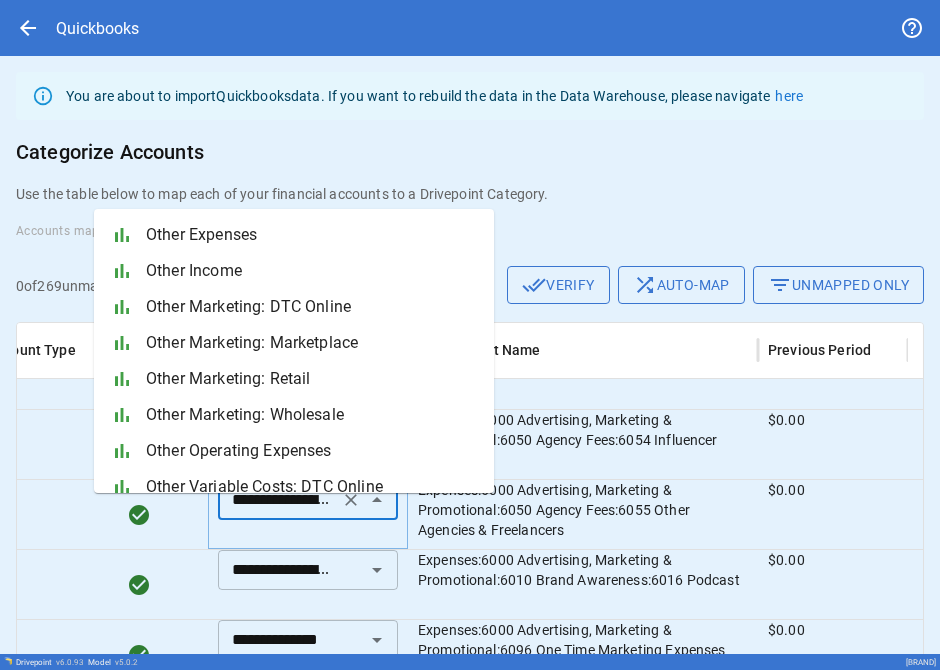 click on "Other Marketing: DTC Online" at bounding box center (312, 307) 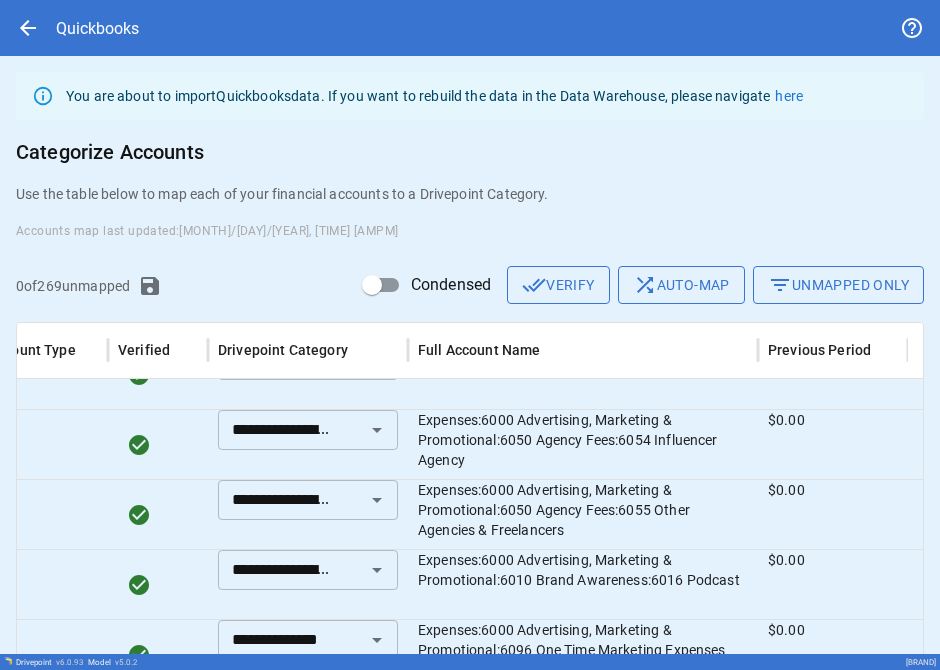 click on "Categorize Accounts" at bounding box center (470, 152) 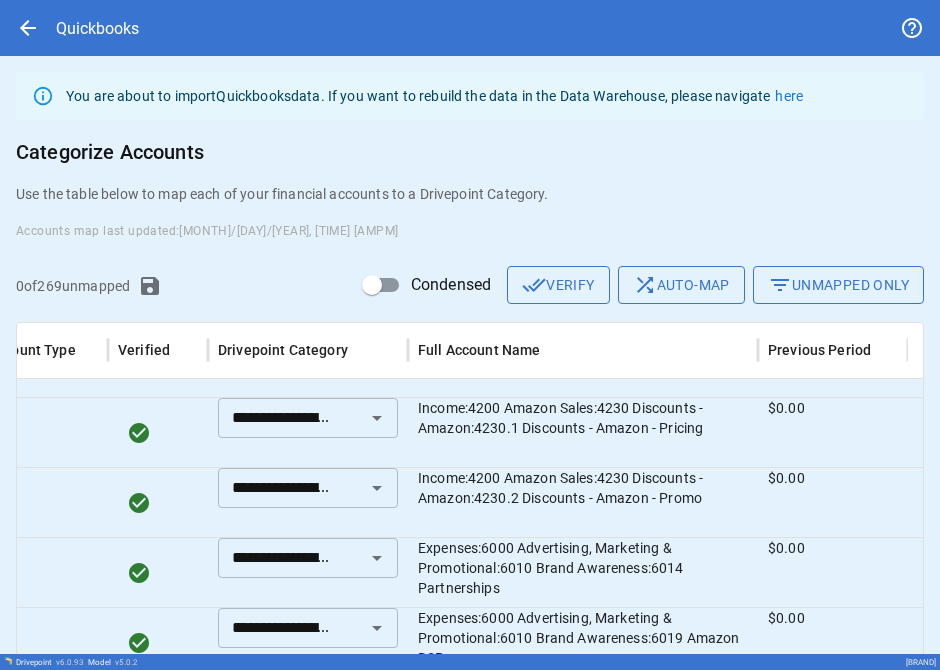 click on "Save Accounts Map" at bounding box center [470, 724] 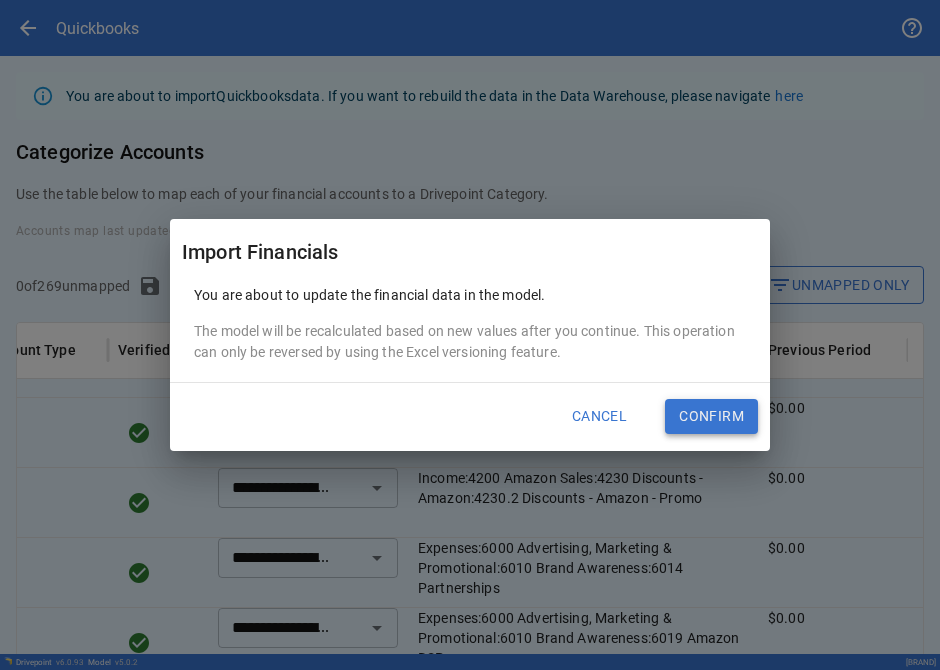 click on "Confirm" at bounding box center (711, 417) 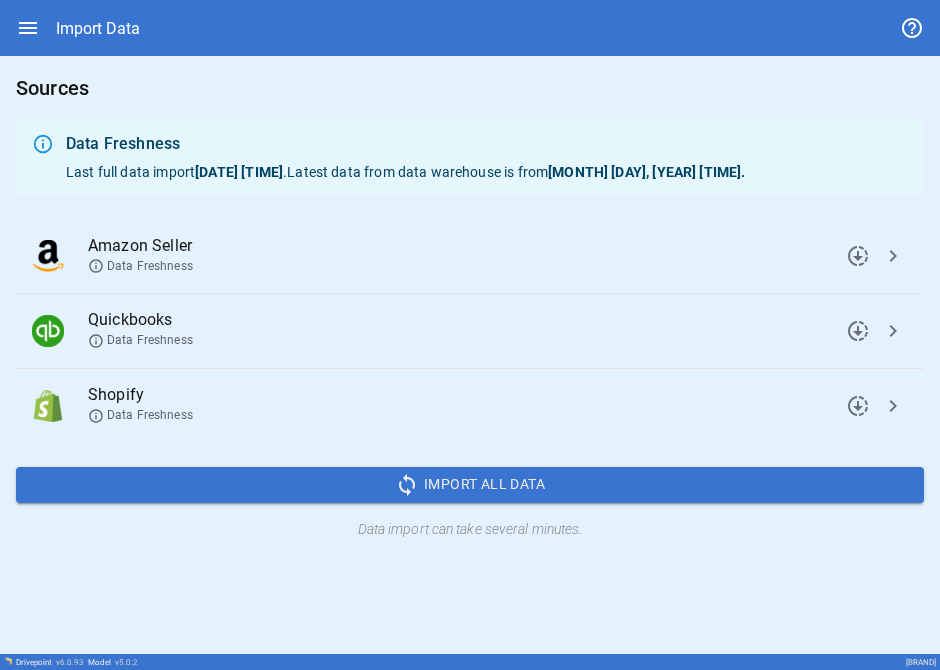 click on "chevron_right" at bounding box center (858, 256) 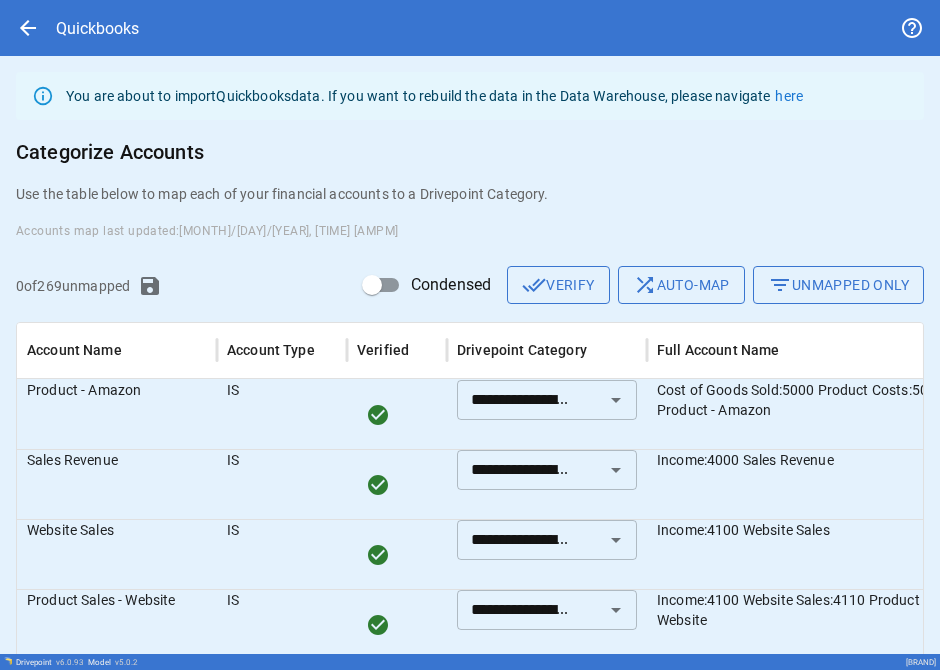 scroll, scrollTop: 64, scrollLeft: 0, axis: vertical 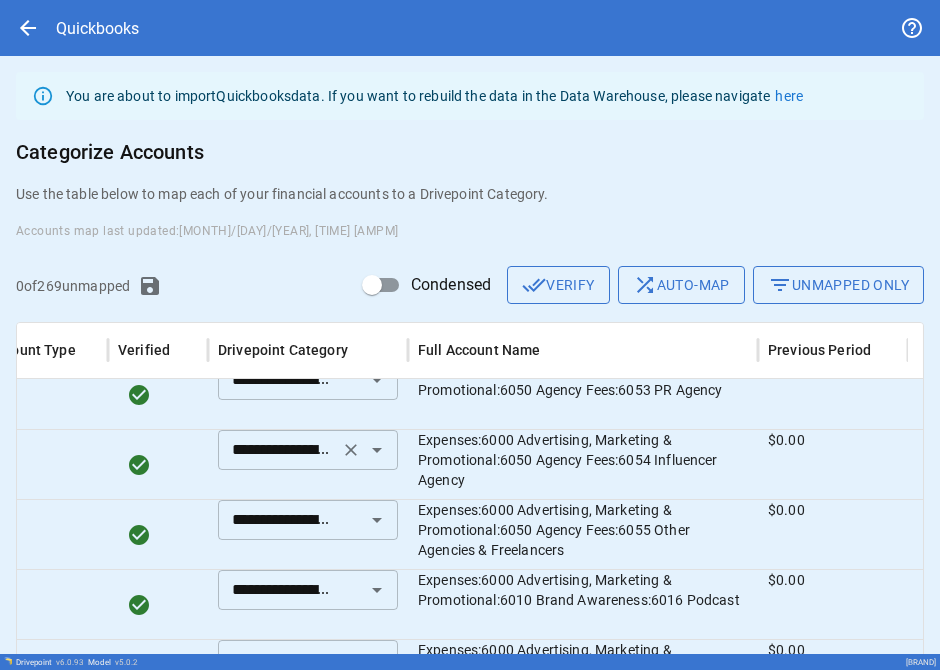click at bounding box center (377, 170) 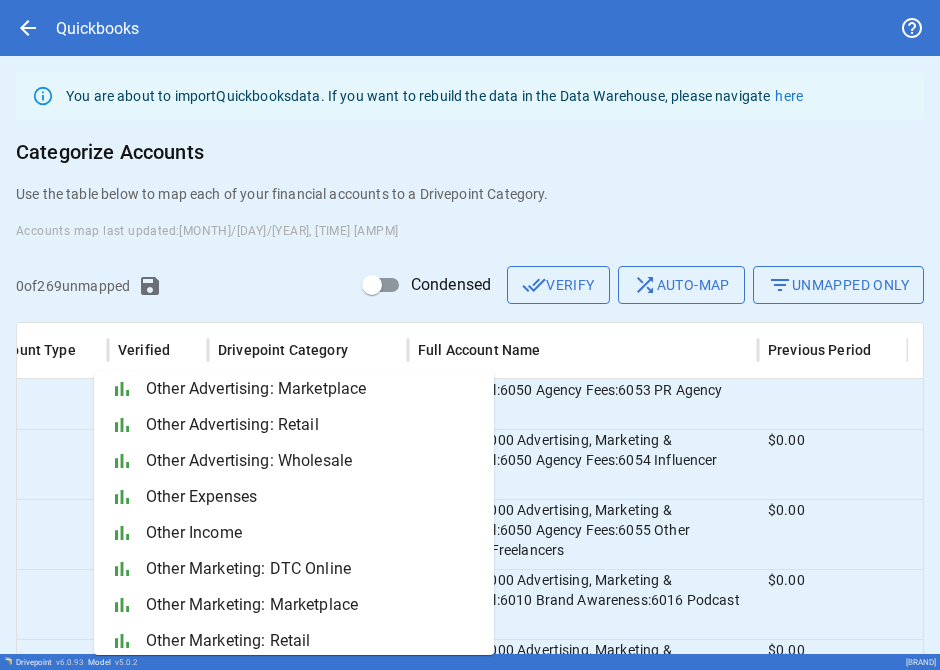 click on "Other Marketing: DTC Online" at bounding box center [312, 569] 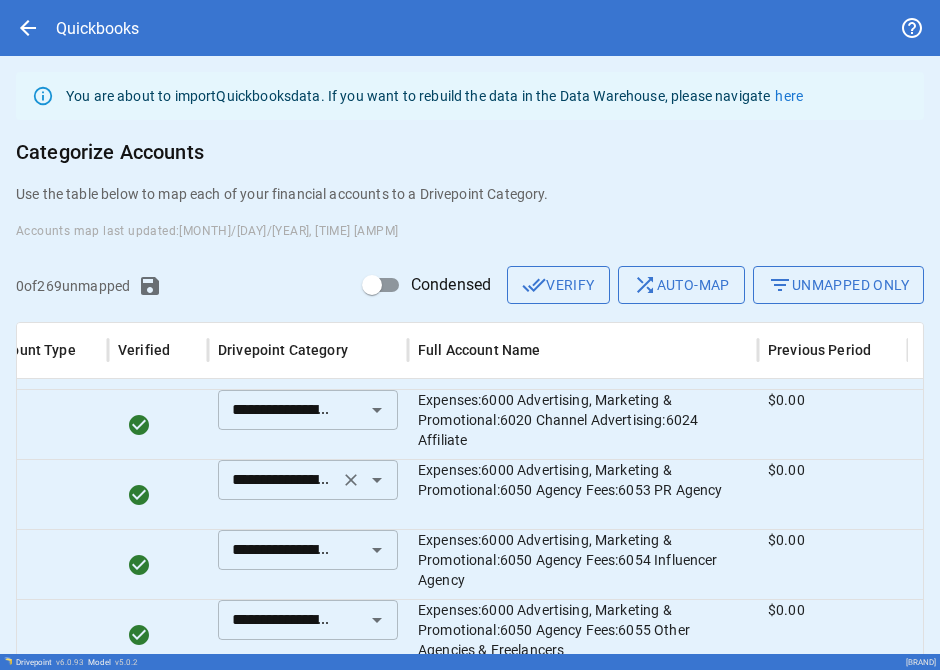 click at bounding box center (377, 130) 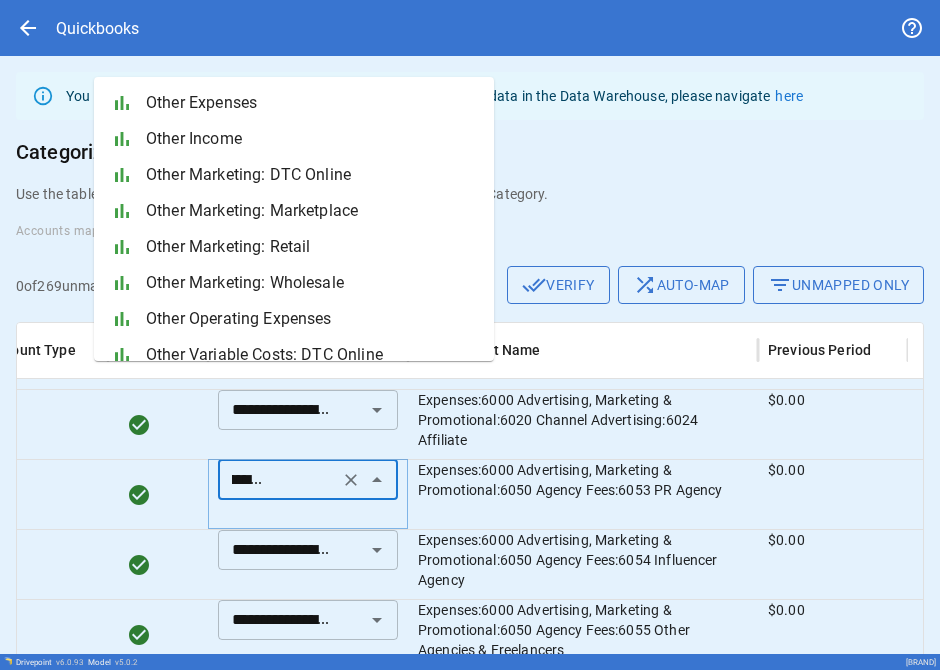 click on "Other Marketing: DTC Online" at bounding box center (312, 175) 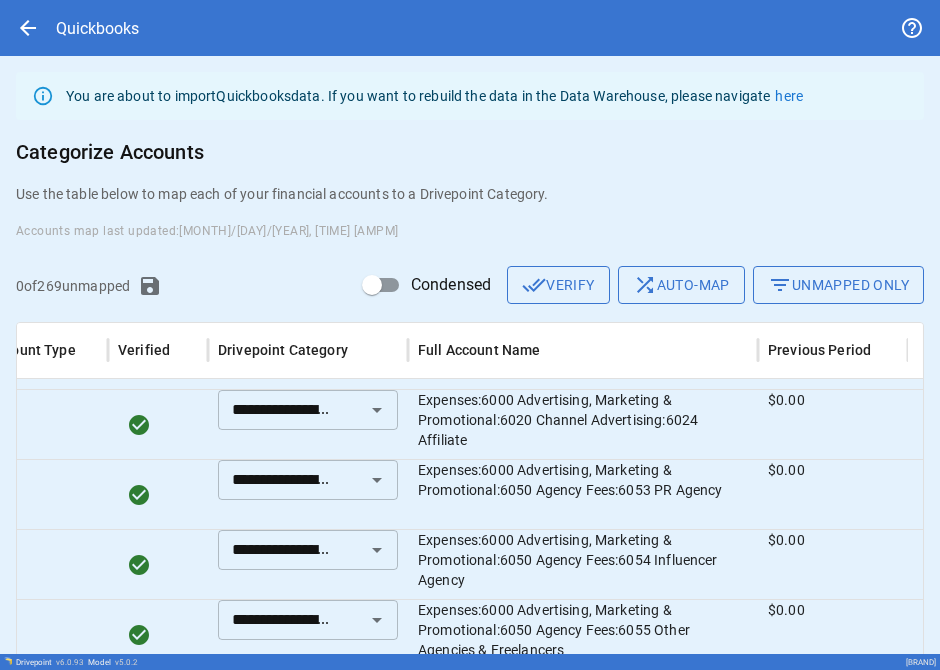 click on "Save Accounts Map" at bounding box center (470, 724) 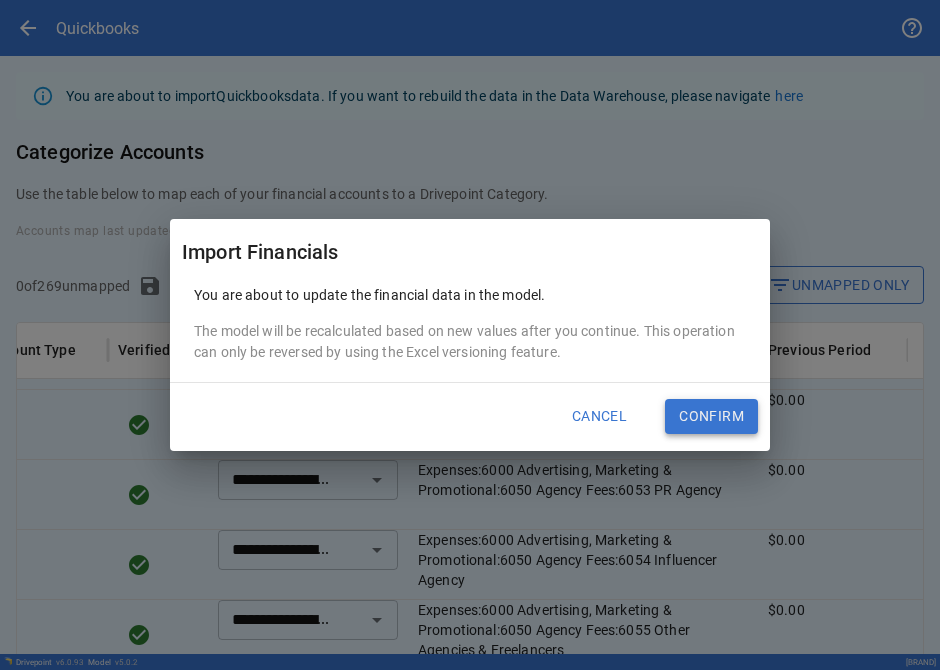 click on "Confirm" at bounding box center (711, 417) 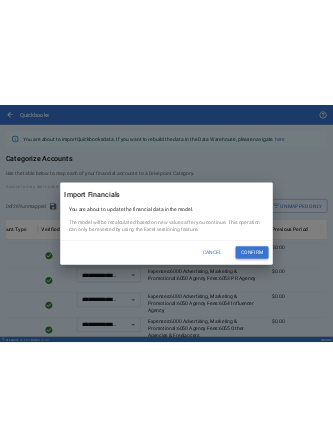 scroll, scrollTop: 0, scrollLeft: 0, axis: both 